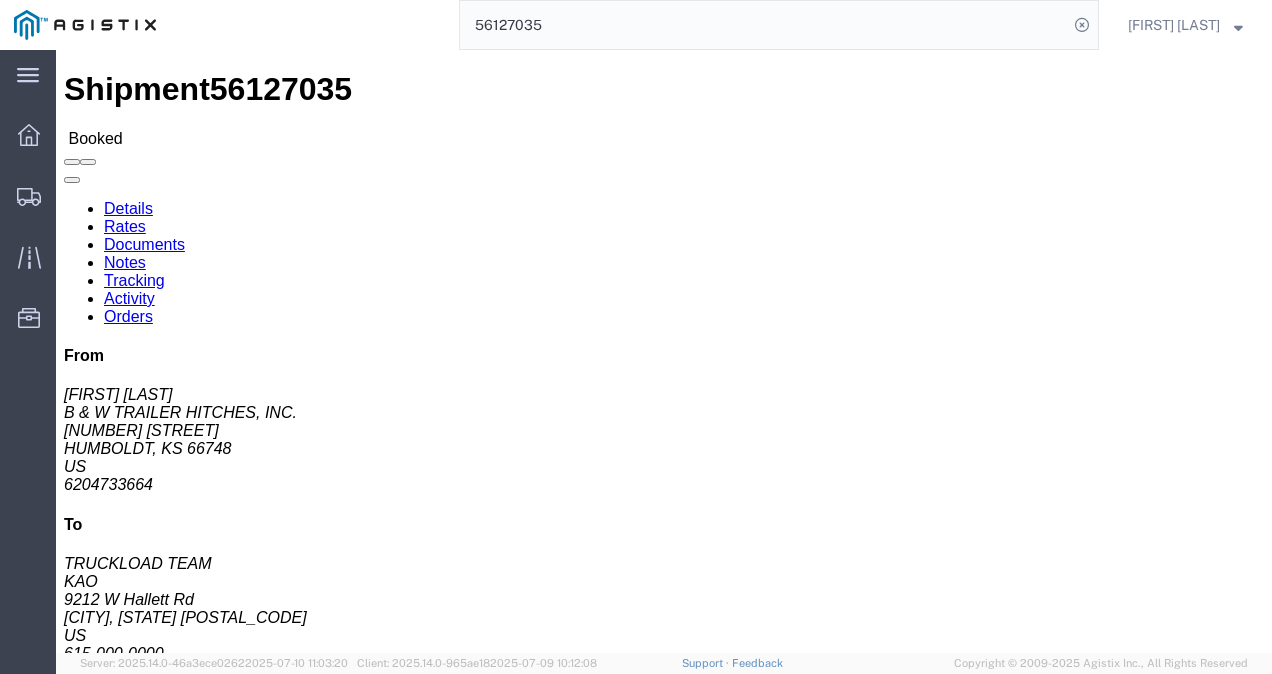 scroll, scrollTop: 0, scrollLeft: 0, axis: both 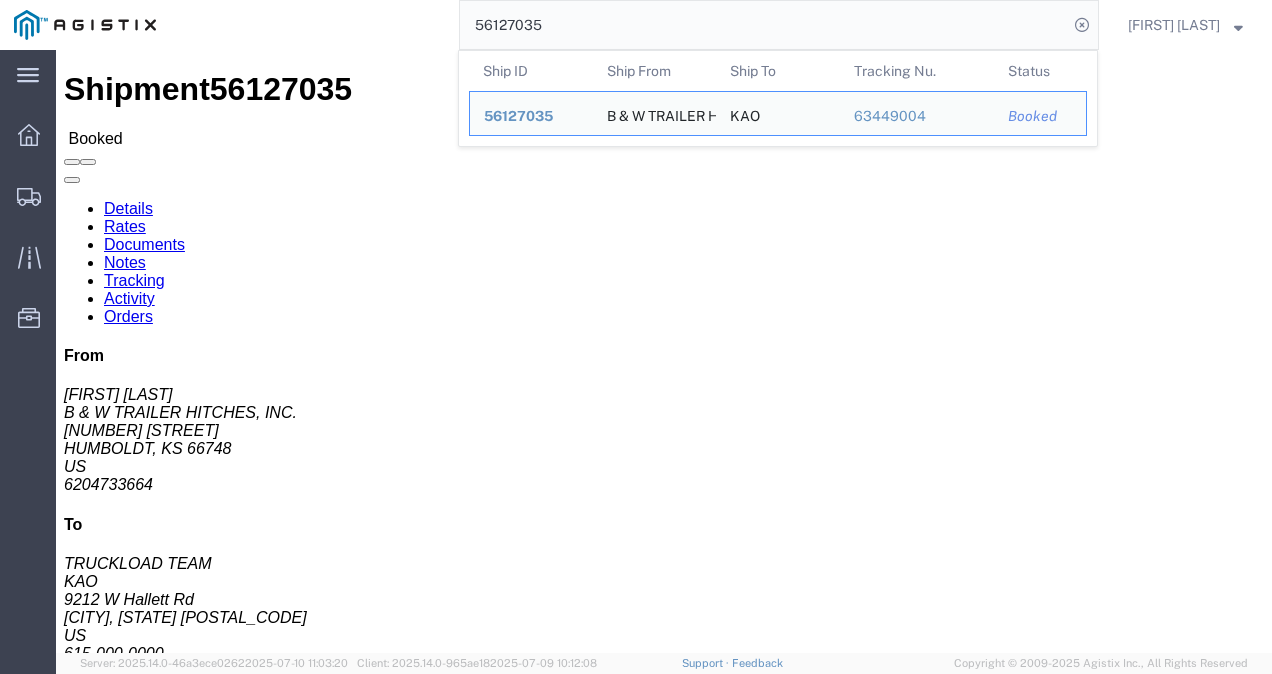click on "56127035" 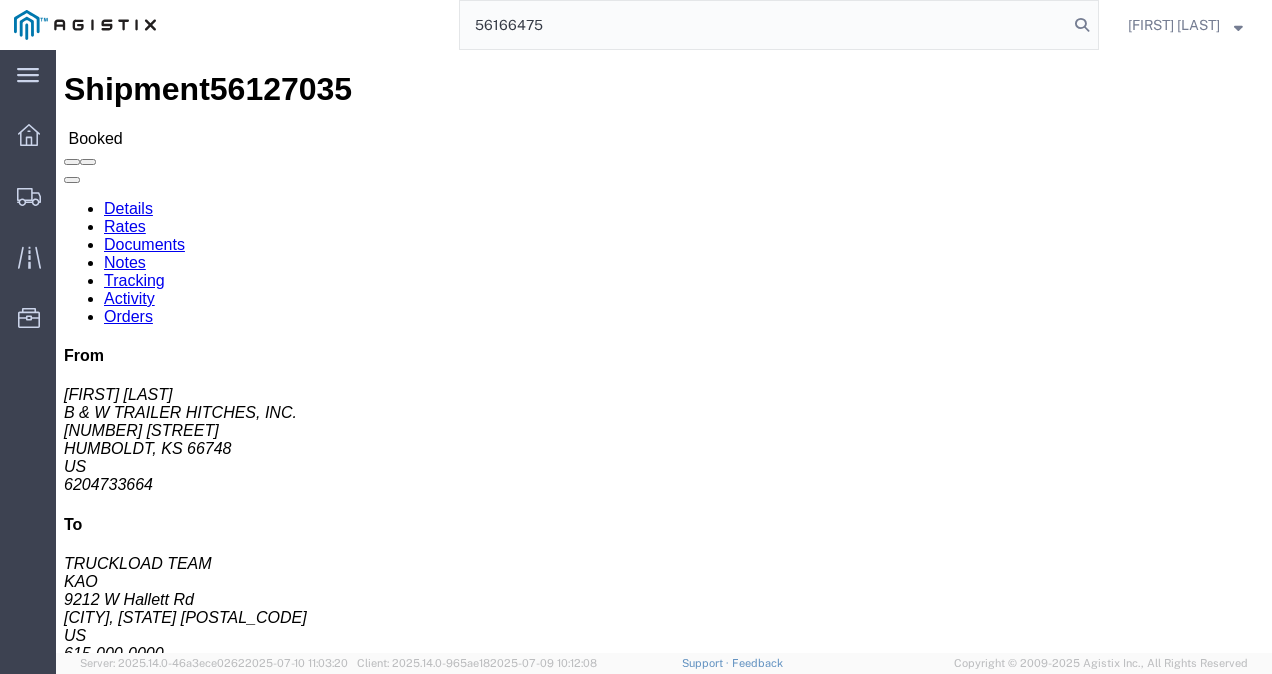 type on "56166475" 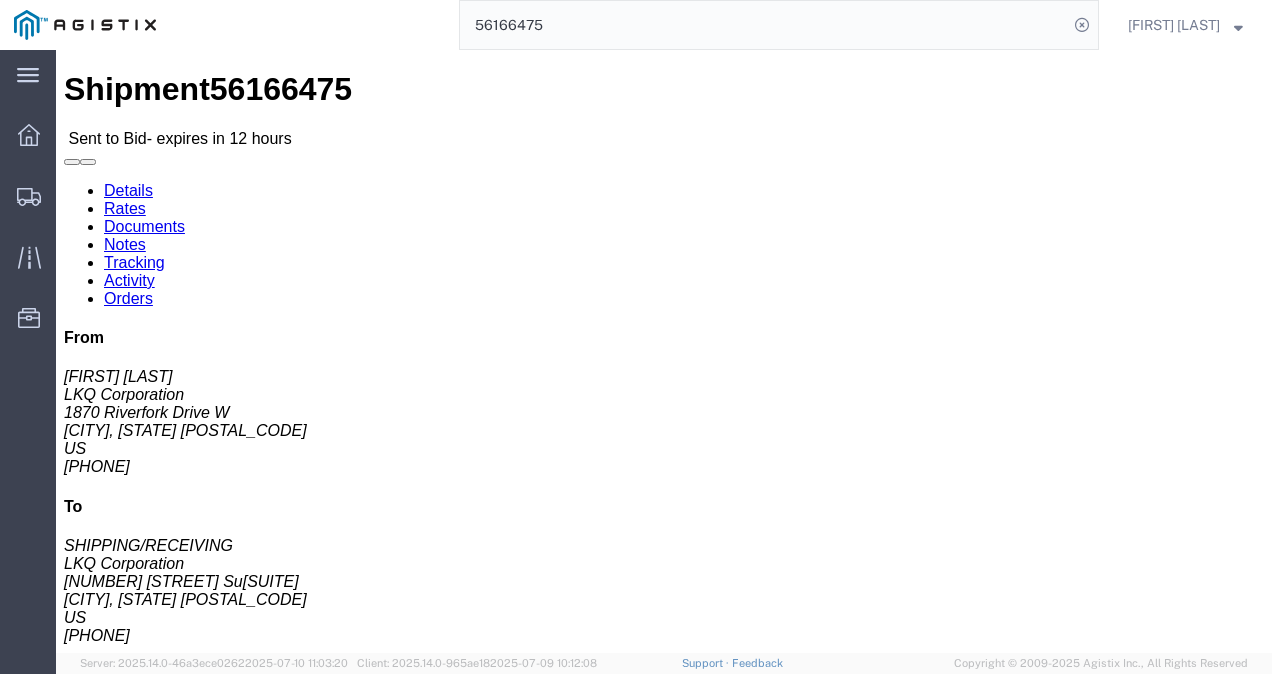 click on "Leg 1 - Truckload Vehicle 1: Standard Dry Van (53 Feet) Number of trucks: 1" 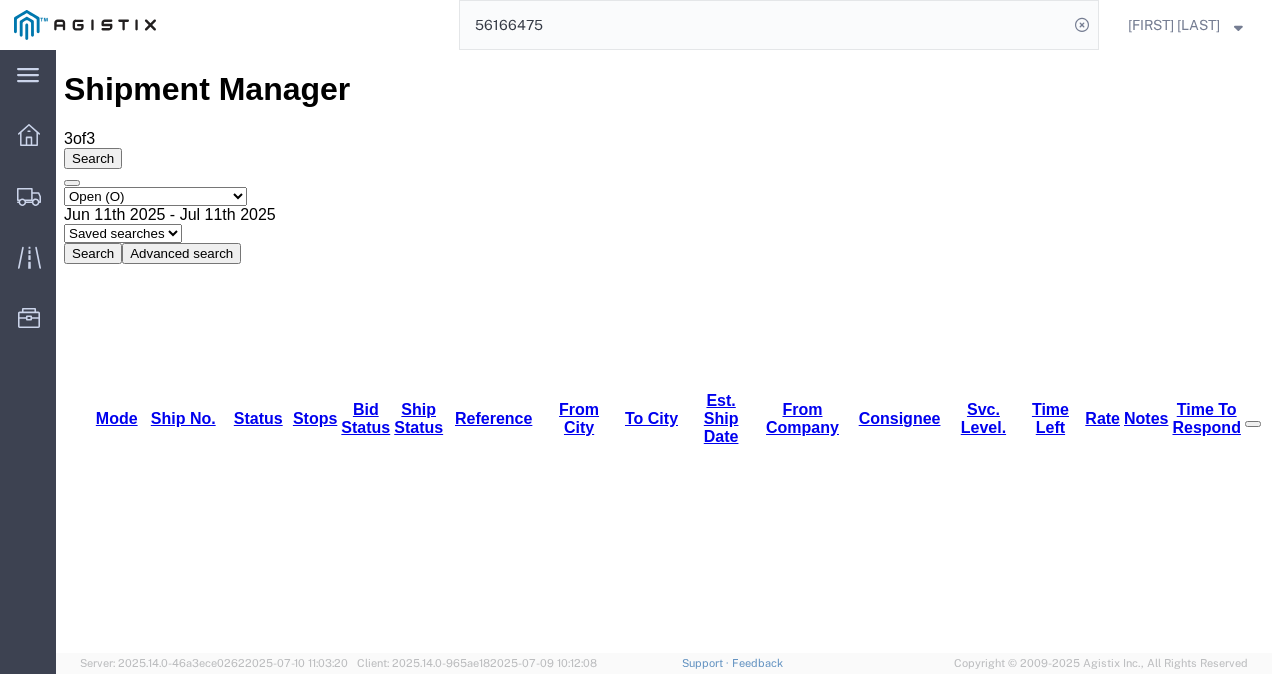 click on "Shipment Manager 3
of
3 Search
Select status
Active (AC, O, P) All Approved Awaiting Confirmation (AC) Booked Canceled Closed Delivered Denied Expired Ignored Lost On Hold Open (O) Partial Delivery Pending (P) Shipped Withdrawn Jun 11th 2025 - Jul 11th 2025 Saved searches ALL Truckload Open Truckload Search
Advanced search  Field Account Batch Id Bid No Broker Name Carrier Name Carrier Ref Number Consignee Create Date Created By Delivery Close Time Delivery Open Time From Alias From City From Company From Country From Name From State From Vendor Location From Zipcode Hazmat International Lane Late Late Status Miles Pickup Close Time Pickup Open Time Quote Number Rate Requested by Sent To Bid Date Service Level Service Name Ship Mode Ship No Ship Ref Number Ship Type Ship Value Status Stops Time To Respond To Alias To City To Country To Name To State To Vendor Location To Zipcode Tracking Number/AWB Weight Criterion Select one or more   Field Account Bid No" at bounding box center (664, 1142) 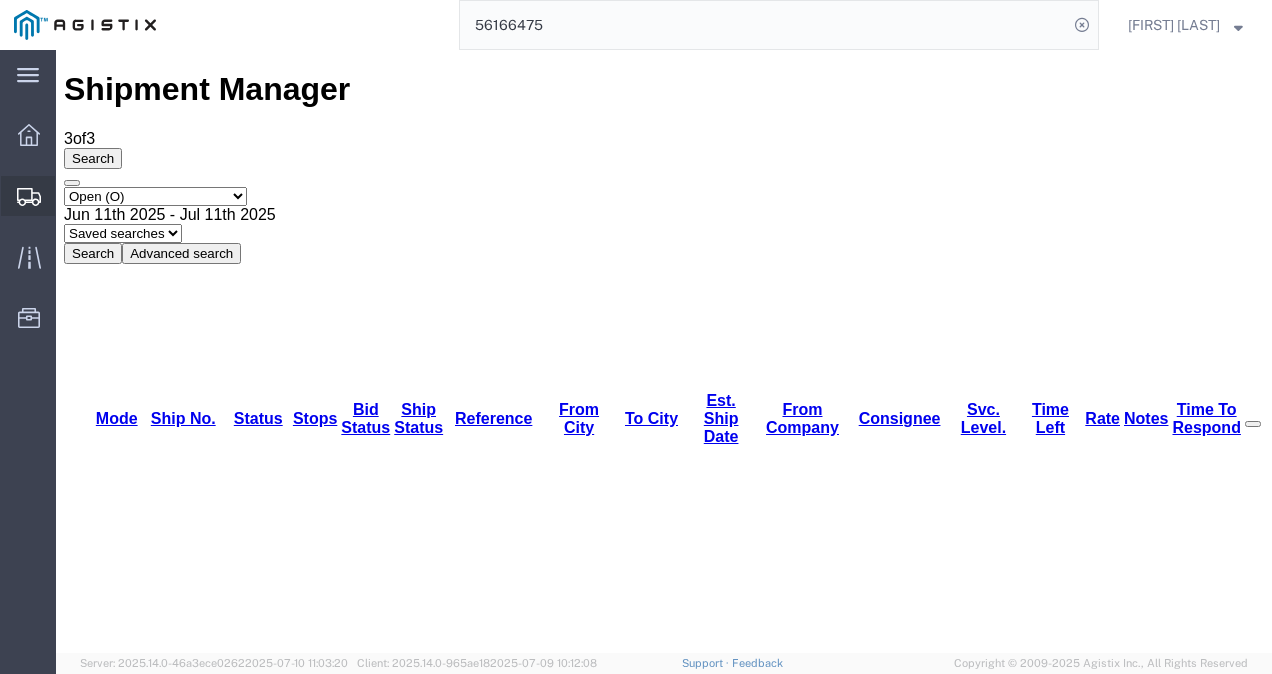 drag, startPoint x: 132, startPoint y: 180, endPoint x: 77, endPoint y: 130, distance: 74.330345 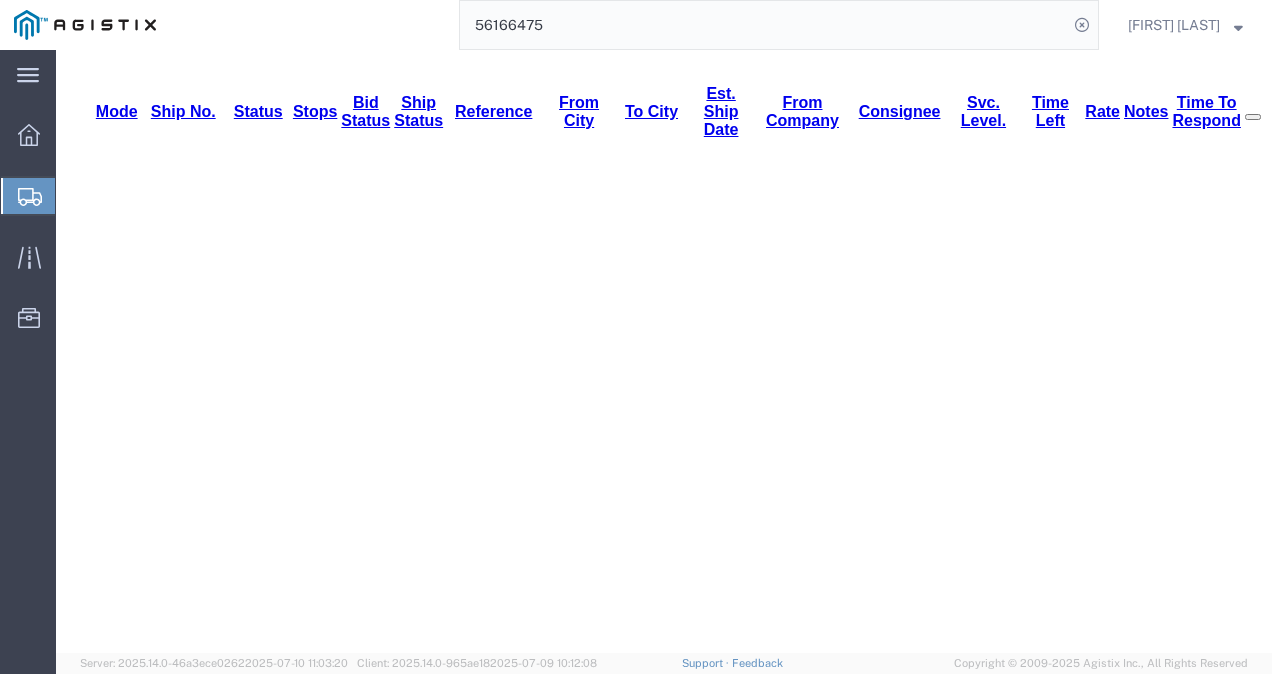 scroll, scrollTop: 370, scrollLeft: 0, axis: vertical 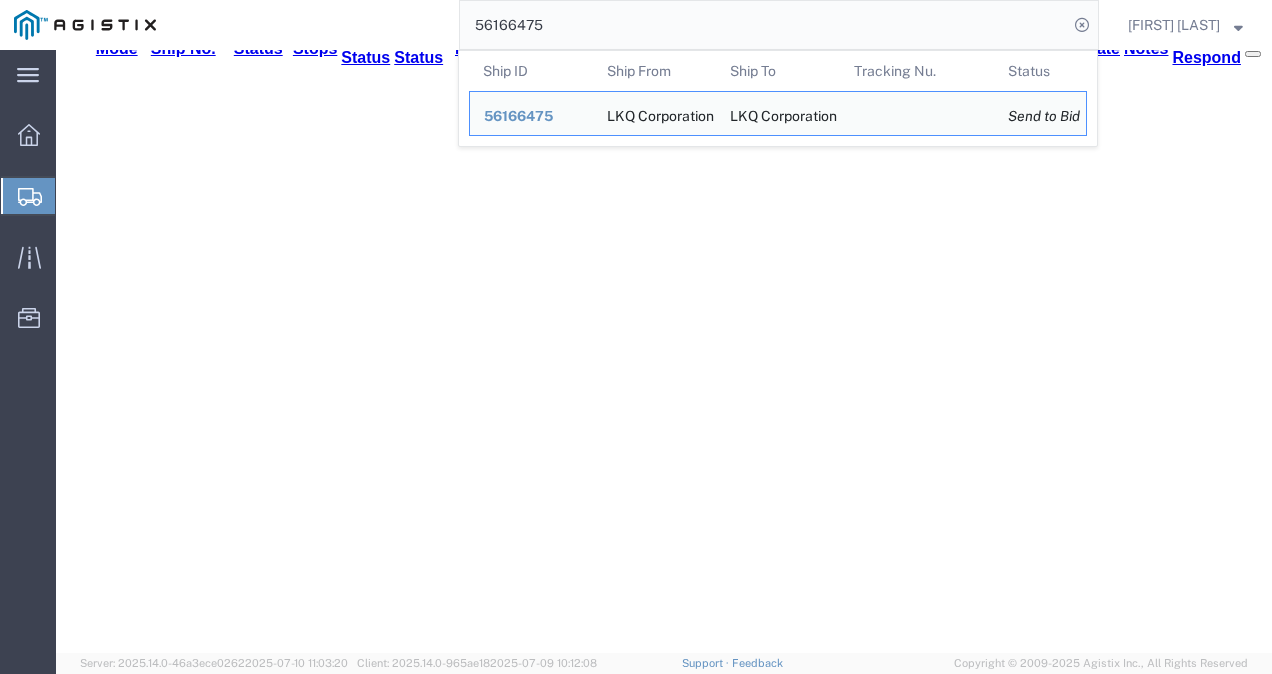 click on "56166475" 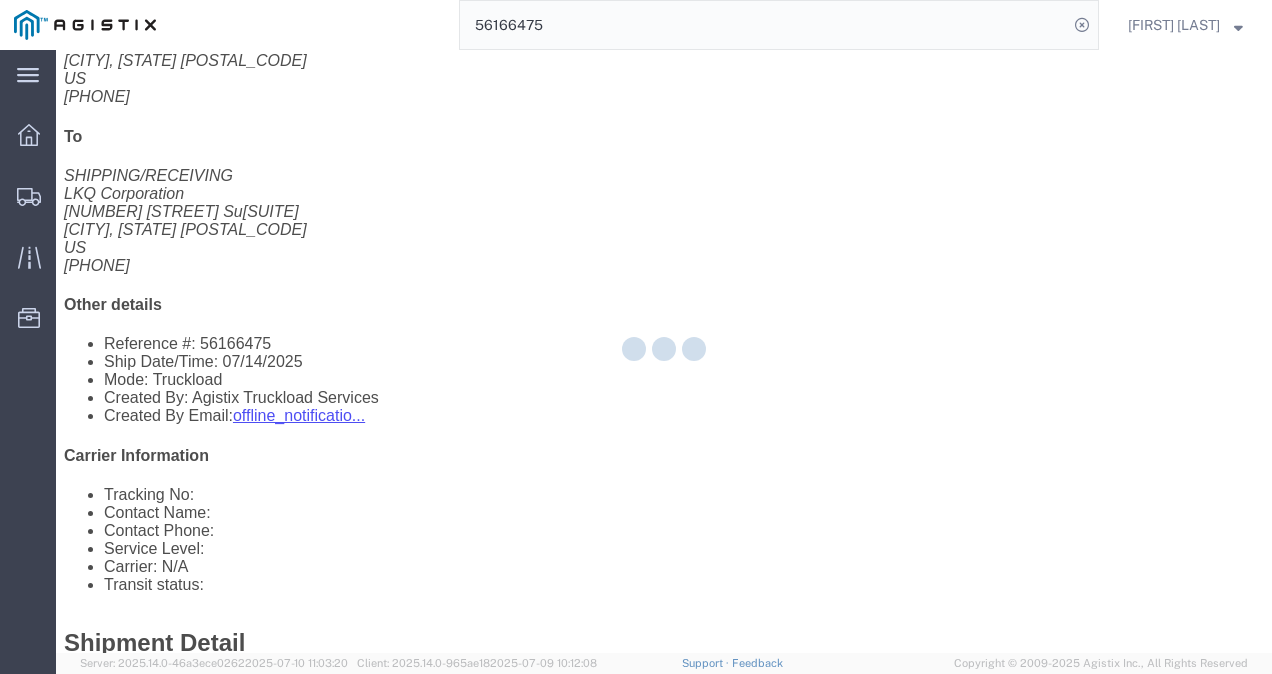 click on "9   Pallet(s) Standard (Not Stackable) Total weight: 7160.00  LBS  ( dim )   Carton count: 0 Dimensions: L 48.00 x W 42.00 x H 88.00 IN Devices: Wheels - Stacked & Palletized Pieces:  9.00
Each Total value:  1.00 USD Package 1 Content 1 Product Name: Wheels - Stacked & Palletized Description: 2 hours load time Pieces: 9.00
Each Notes: Est. Linear Ft: 18 Total value: 1.00 USD  Previous content Next content" 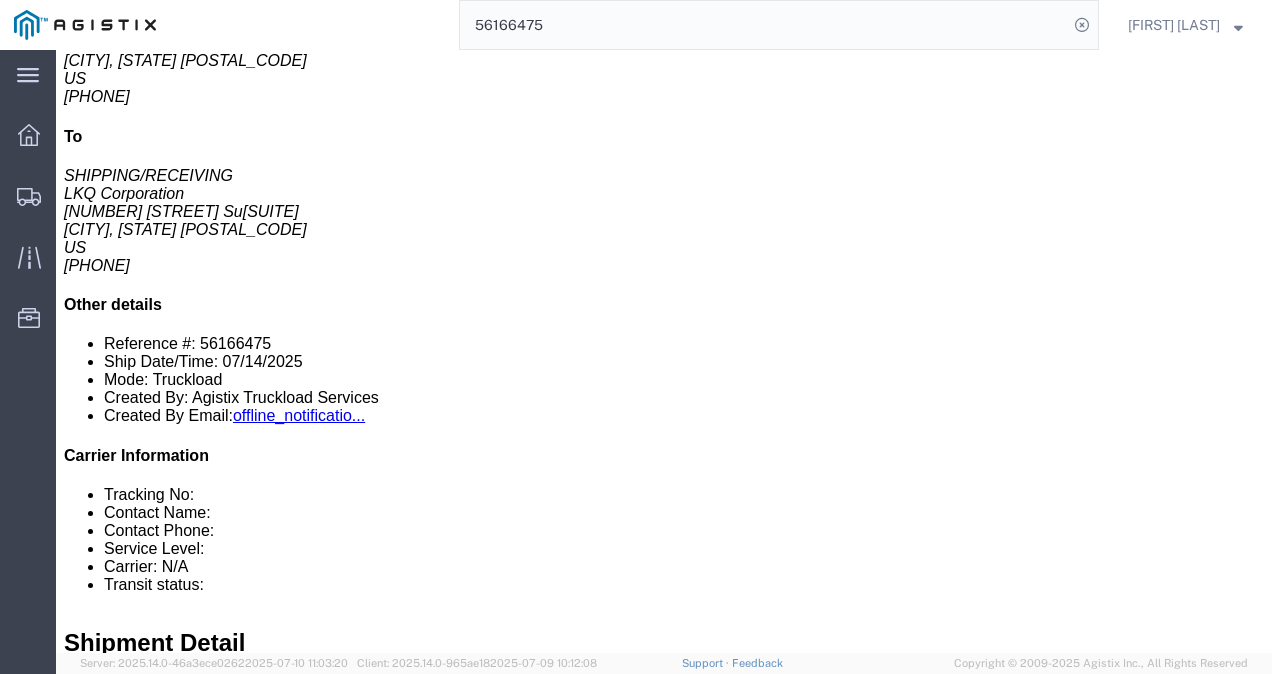 click on "Restore Bid" 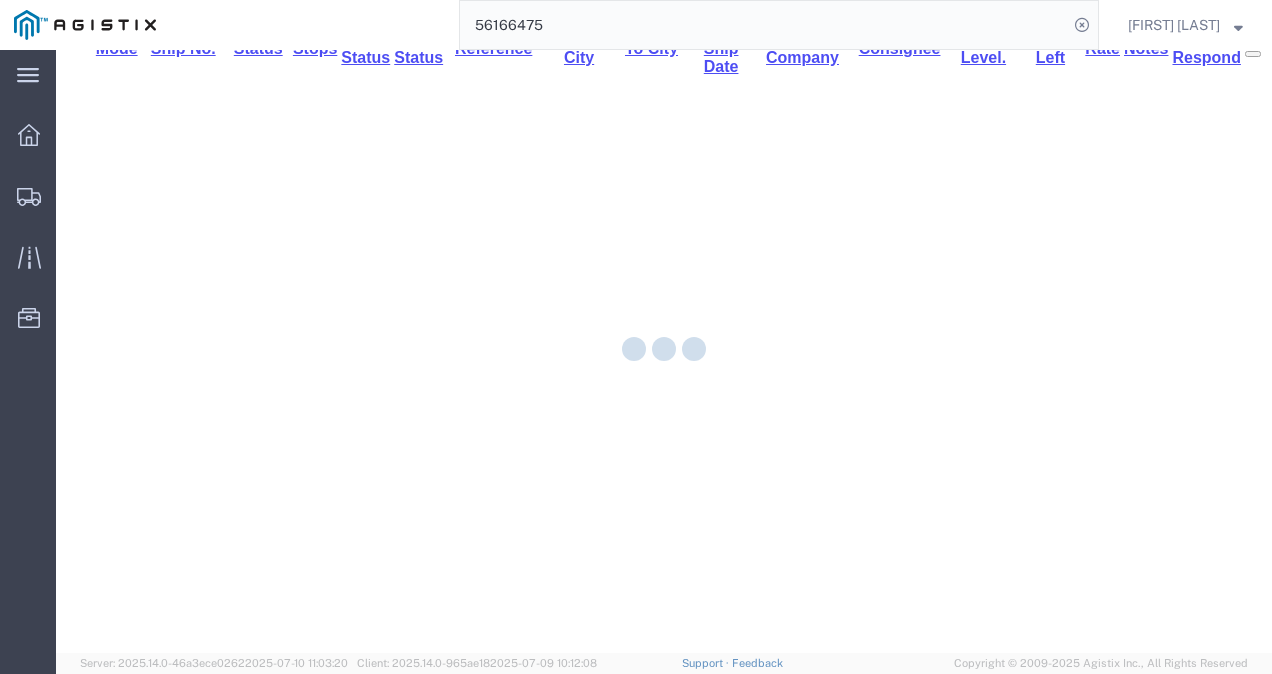 scroll, scrollTop: 0, scrollLeft: 0, axis: both 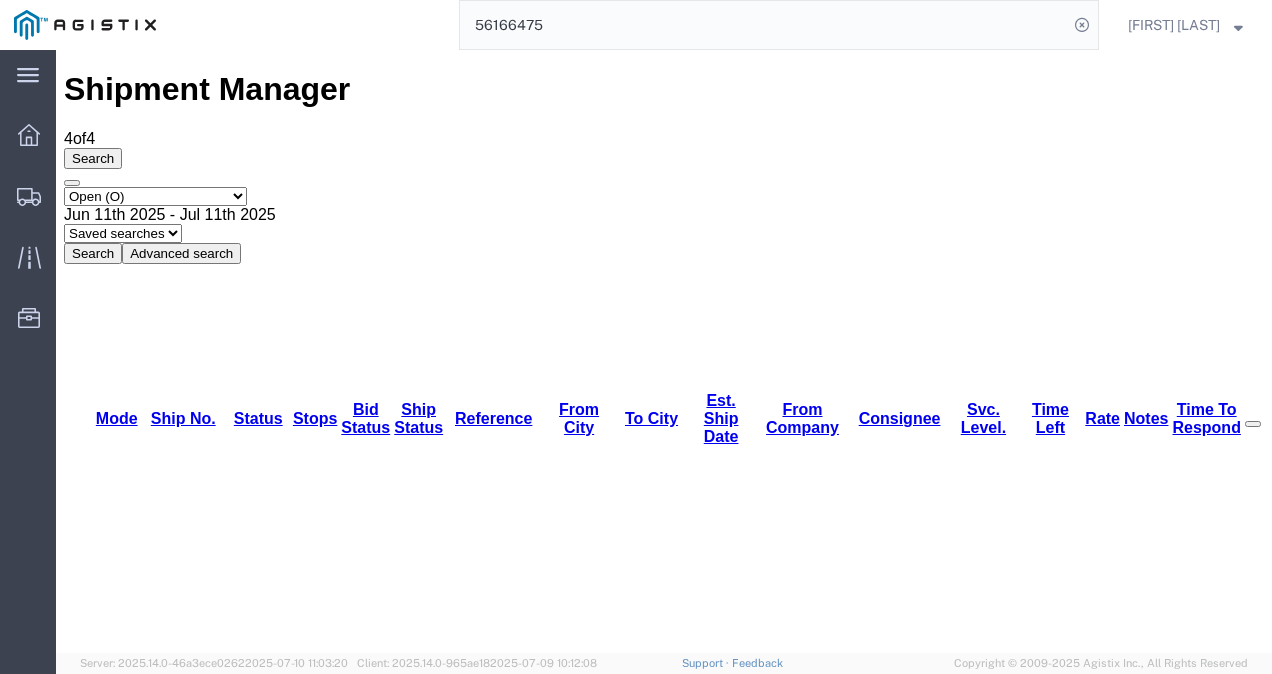 click on "56166475" 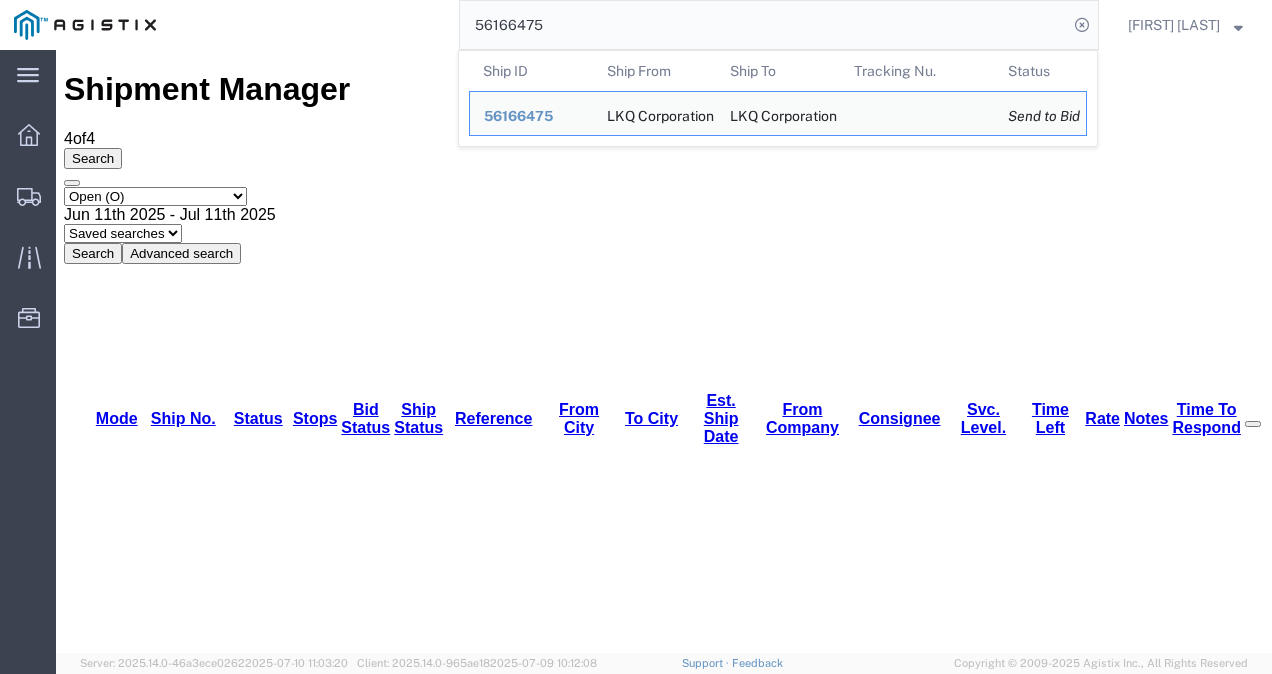click on "56166475" 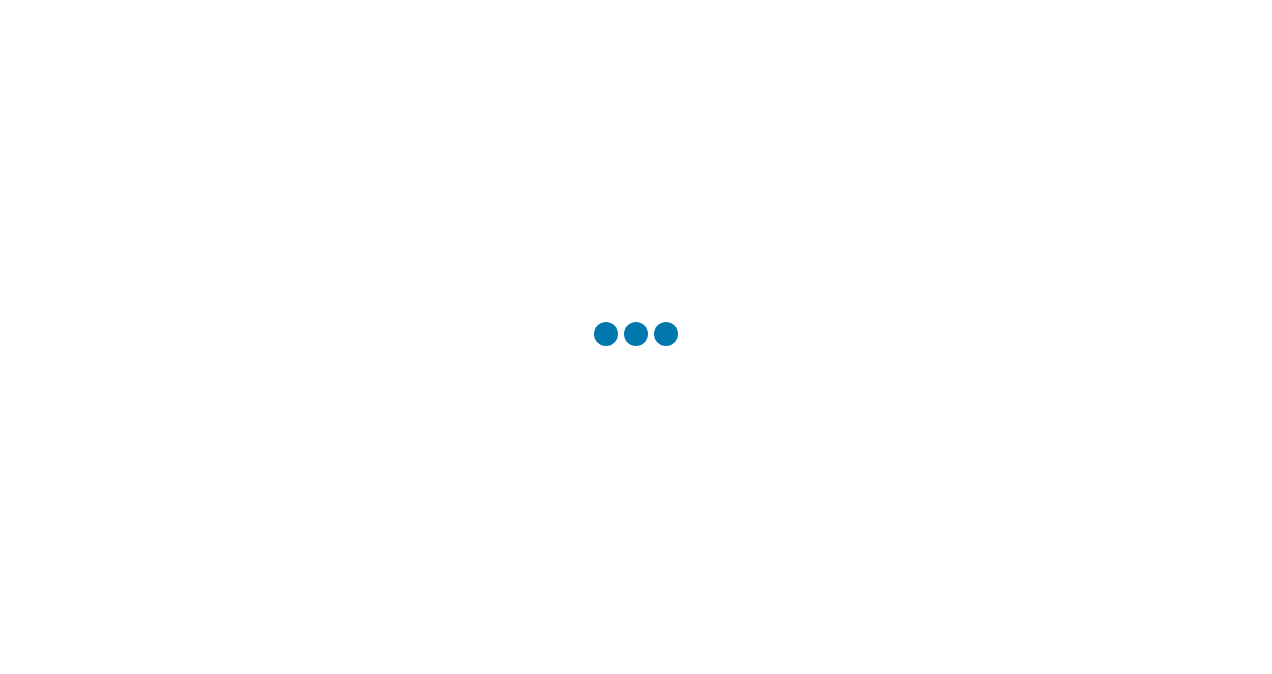 scroll, scrollTop: 0, scrollLeft: 0, axis: both 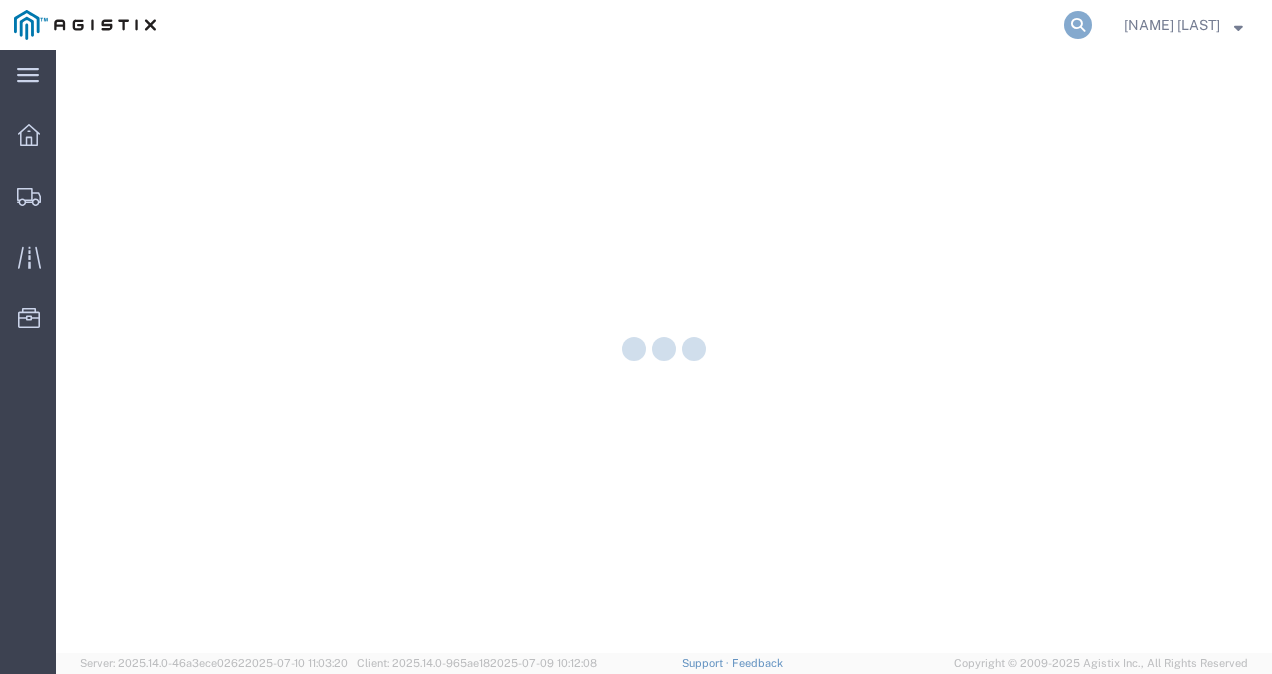 click 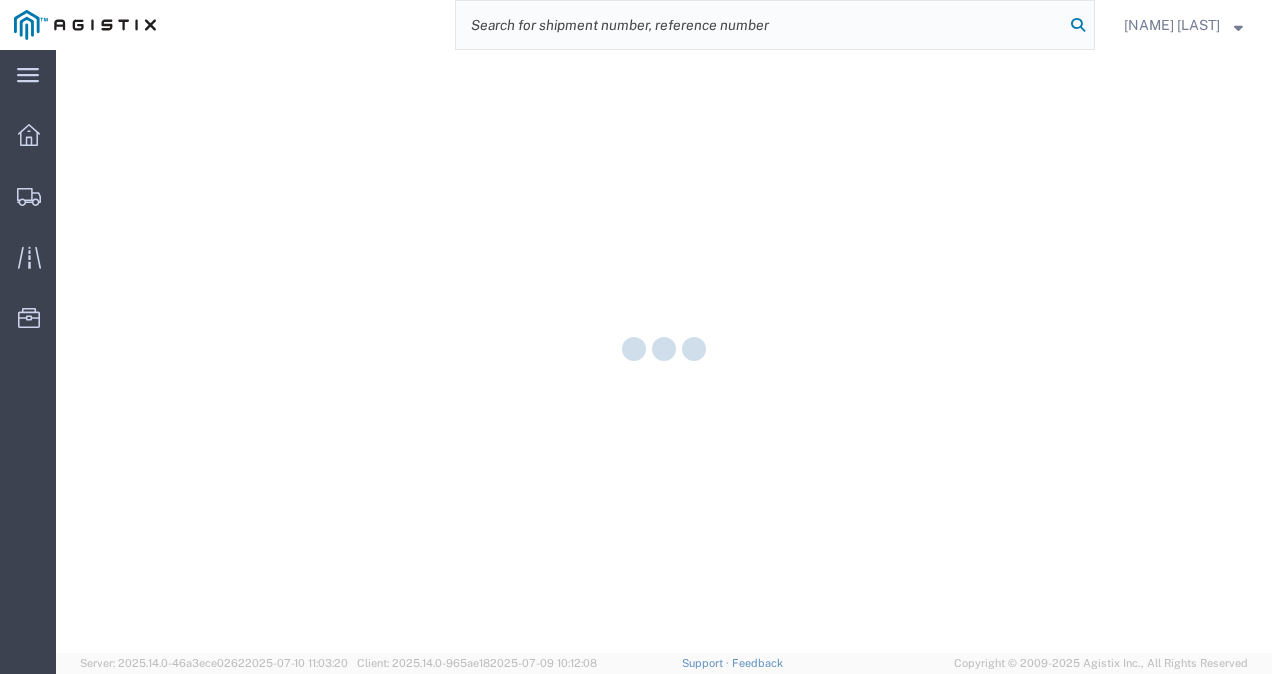 paste on "56166475" 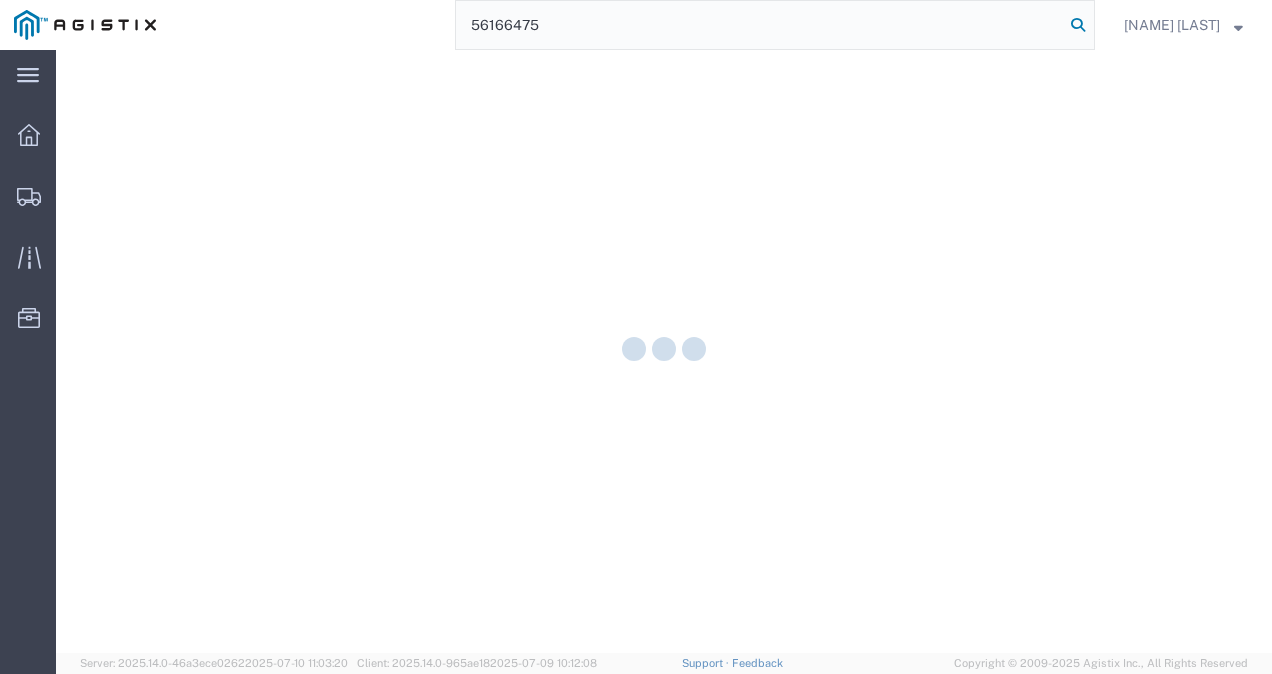 type on "56166475" 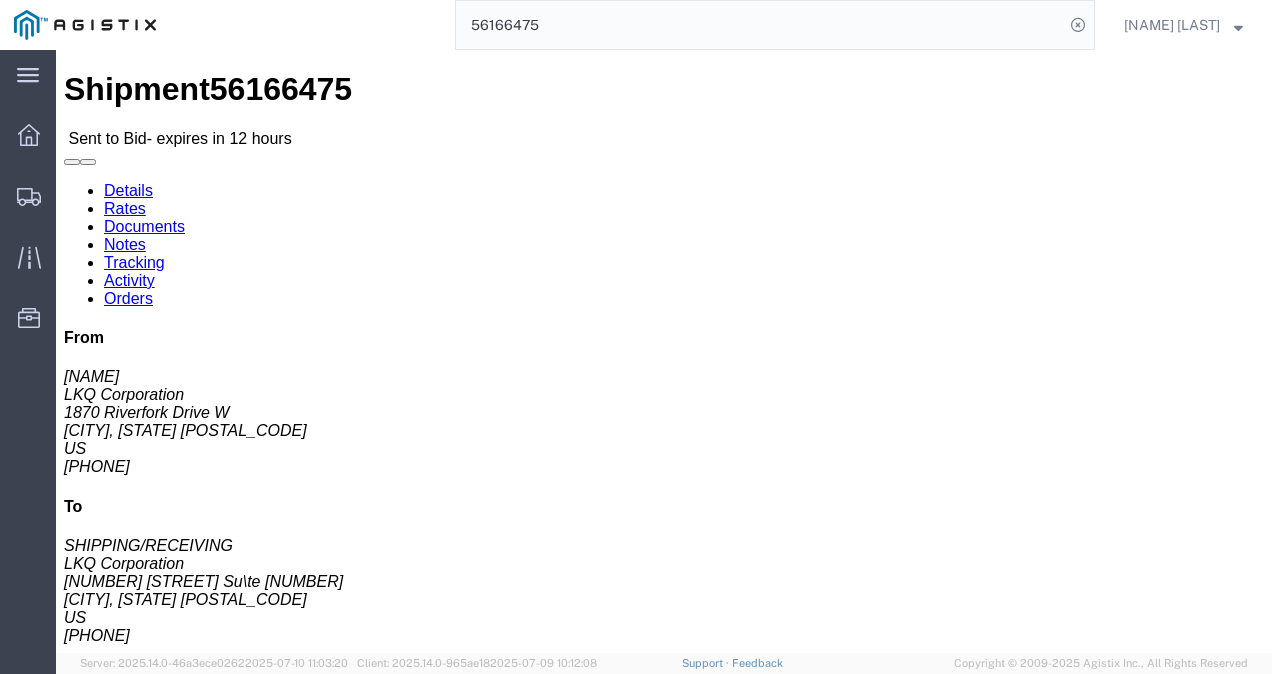 click on "Enter / Modify Bid" 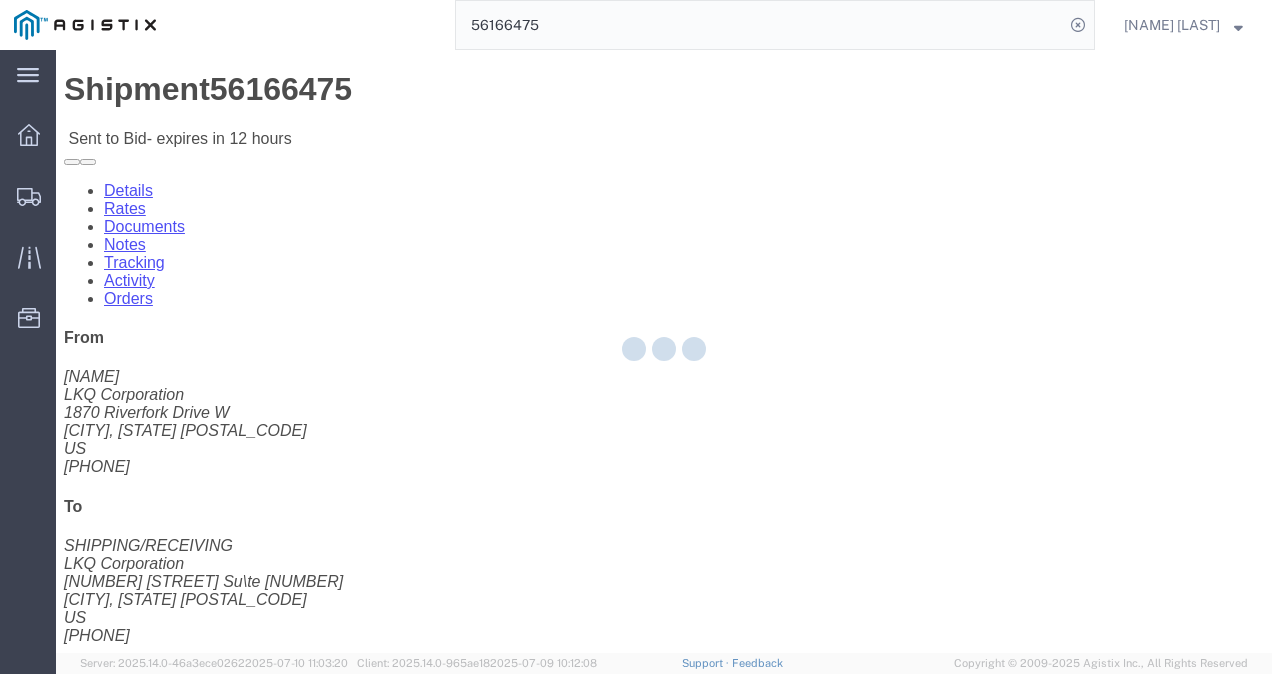 select on "4622" 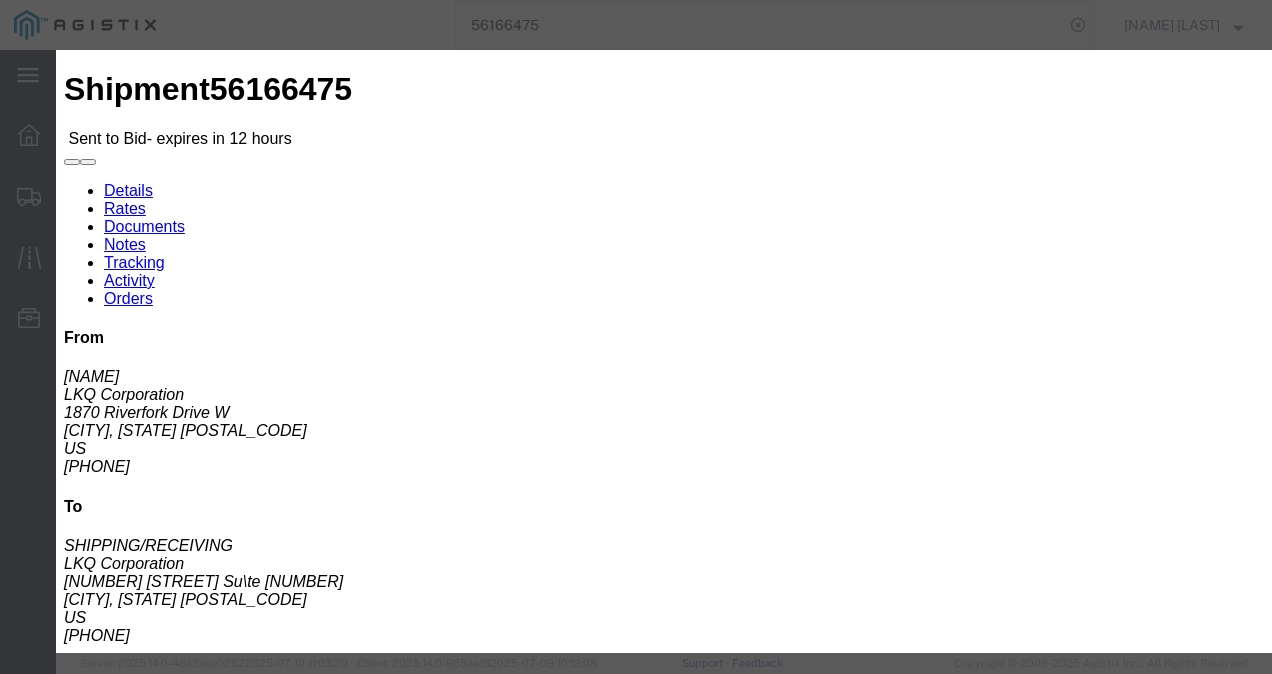 scroll, scrollTop: 100, scrollLeft: 0, axis: vertical 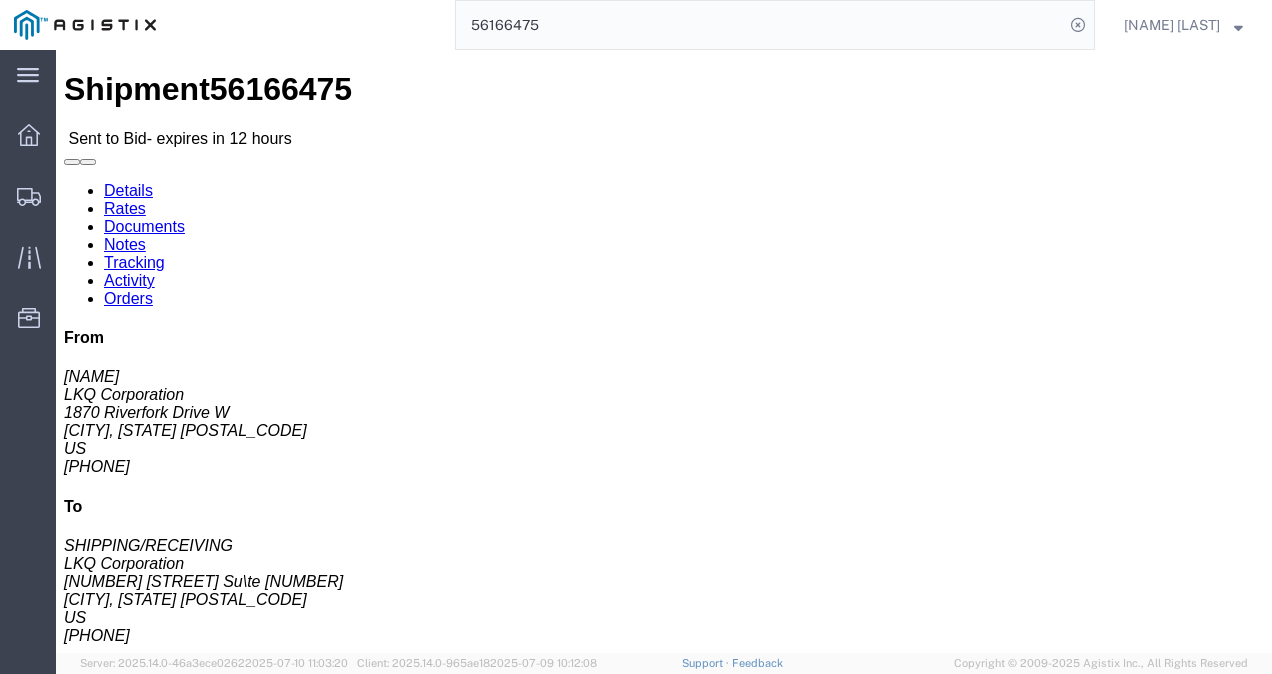 click on "Rates" 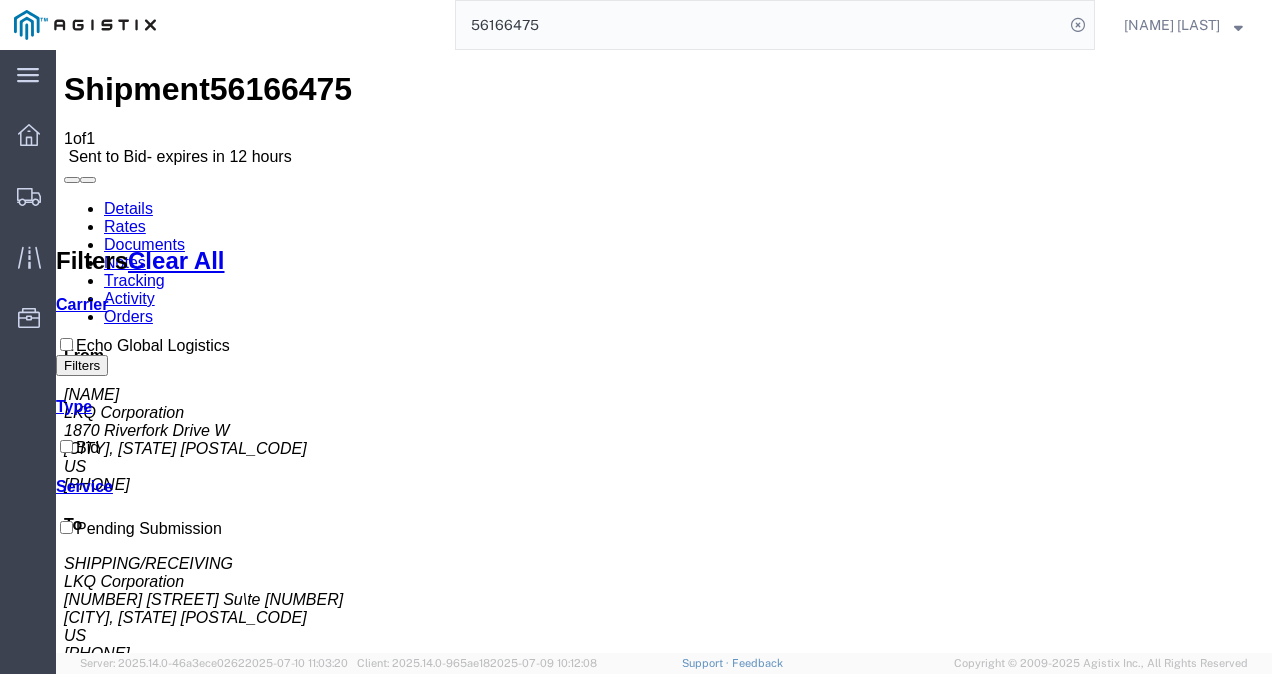 click on "Shipment [NUMBER] 1
of
1 Sent to Bid - expires in 12 hours Details Rates Documents Notes Tracking Activity Orders From [NAME] LKQ Corporation [NUMBER] [STREET] W [CITY], [STATE] [POSTAL_CODE] US [PHONE] To SHIPPING/RECEIVING LKQ Corporation [NUMBER] [STREET] Su\te [NUMBER] [CITY], [STATE] US [PHONE] Other details Reference #: [NUMBER] Ship Date/Time: [DATE] Mode: Truckload Created By: Agistix Truckload Services Created By Email:
offline_notificatio...
Carrier Information Tracking No: Contact Name: Contact Phone: Service Level: Carrier: N/A Transit status: Please fix the following errors Rates Filter Filters Clear All Cost -
Transit Days Carrier Echo Global Logistics Filters Type Bid Service Pending Submission Search: Carrier Service Estimated Transit Transit Days Type Cost Confirm Echo Global Logistics Pending Submission Bid
No Bid
Showing 1 to 1 of 1 entries To" at bounding box center (664, 927) 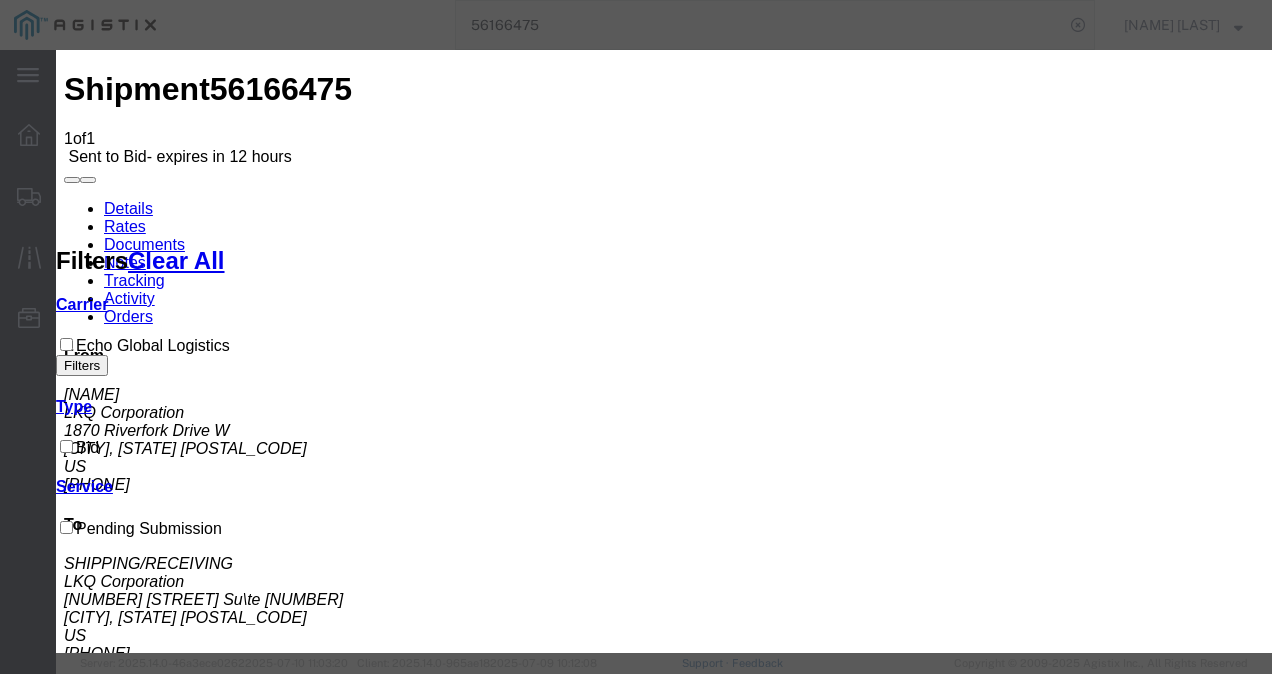 click on "Vendor
Select Echo Global Logistics" at bounding box center (664, 2461) 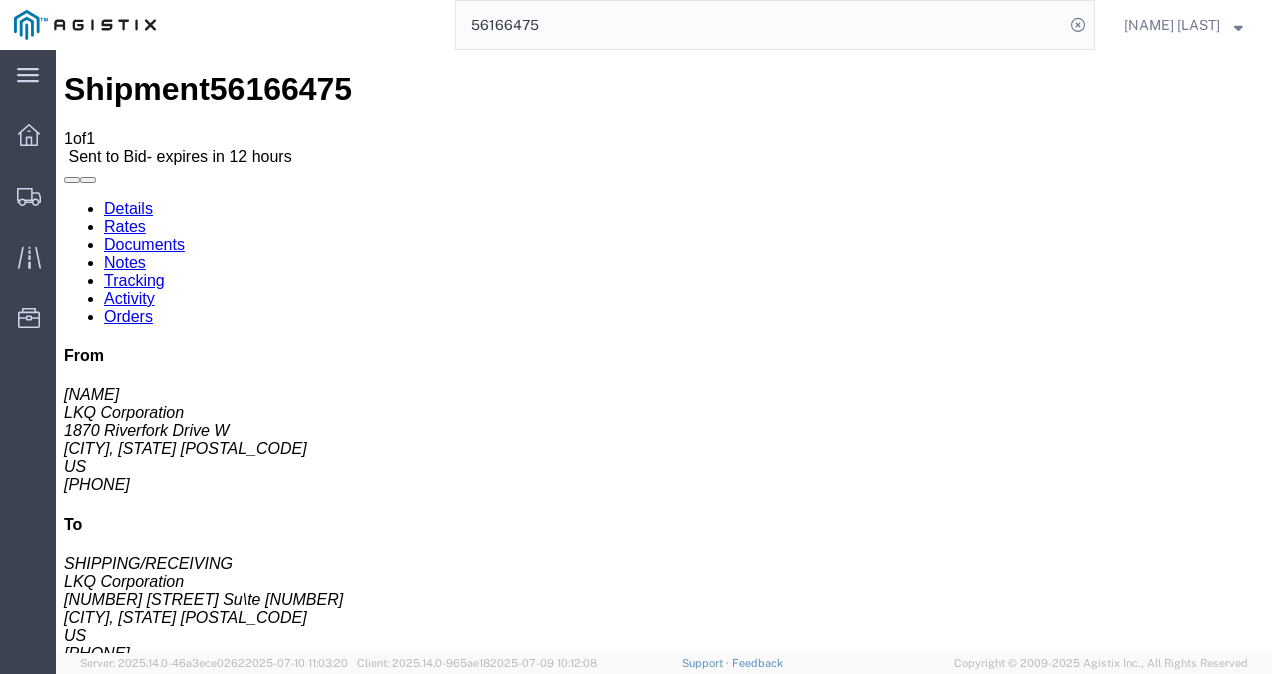 drag, startPoint x: 580, startPoint y: 578, endPoint x: 740, endPoint y: 324, distance: 300.19327 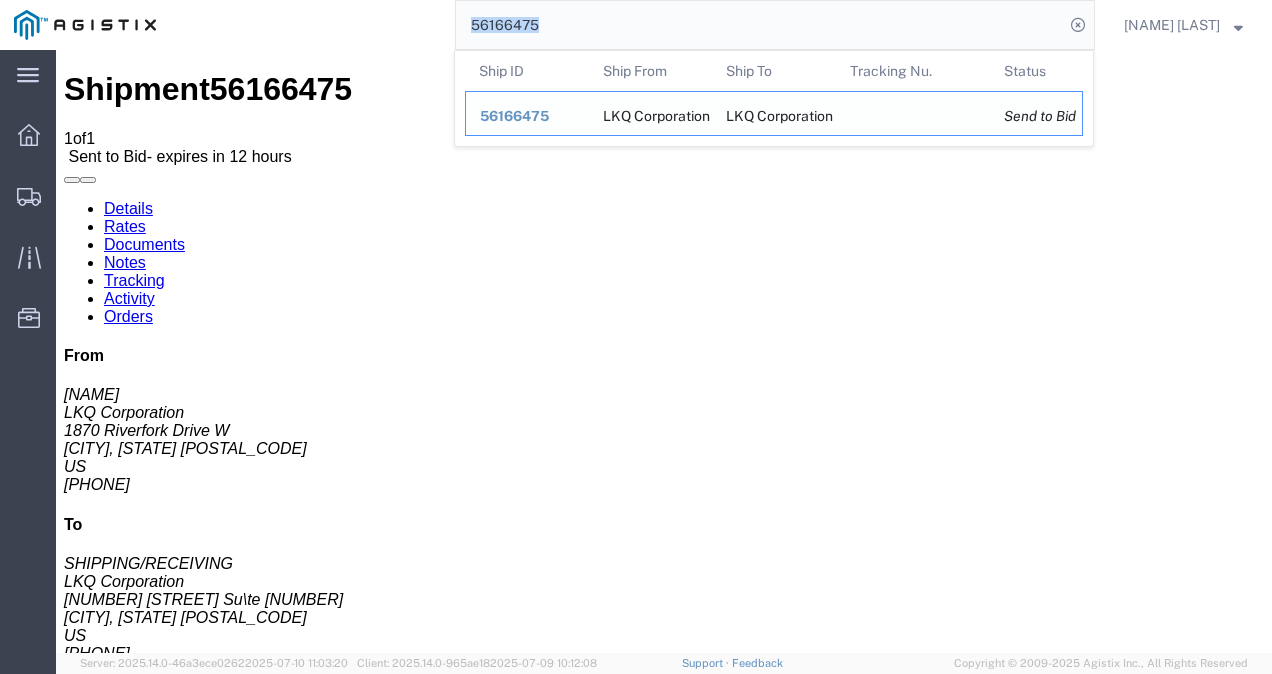 drag, startPoint x: 742, startPoint y: 46, endPoint x: 736, endPoint y: 112, distance: 66.27216 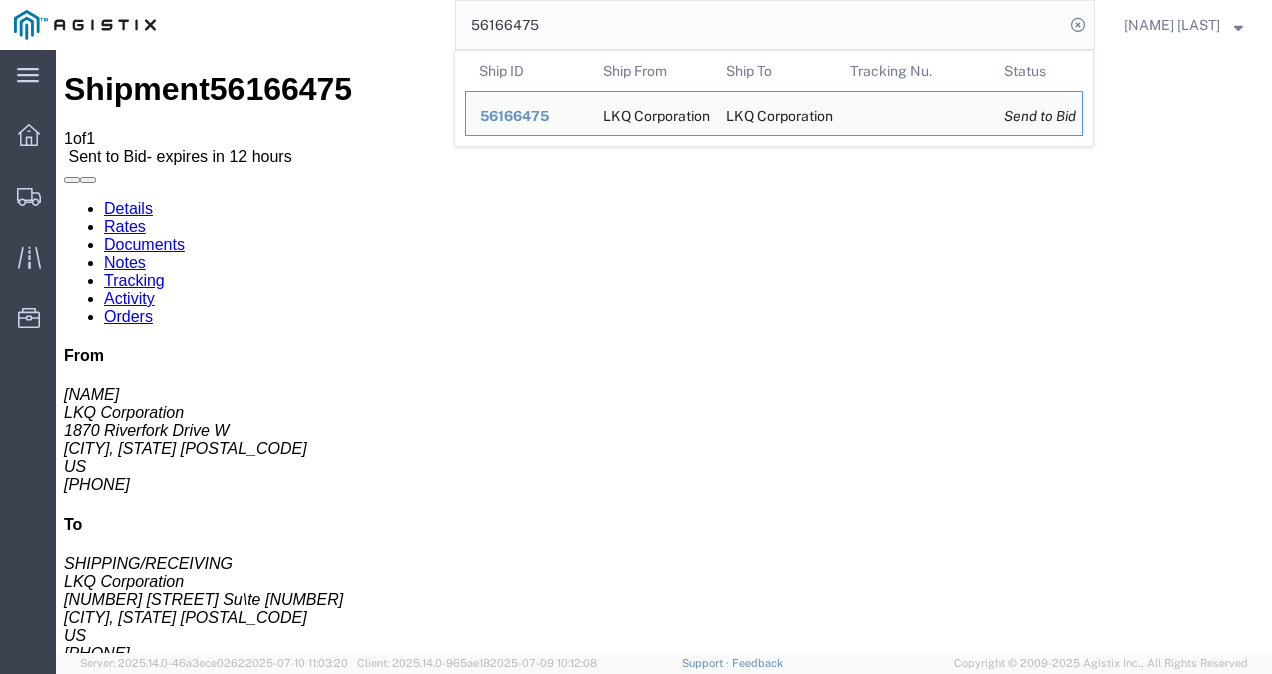 drag, startPoint x: 632, startPoint y: 34, endPoint x: 658, endPoint y: 39, distance: 26.476404 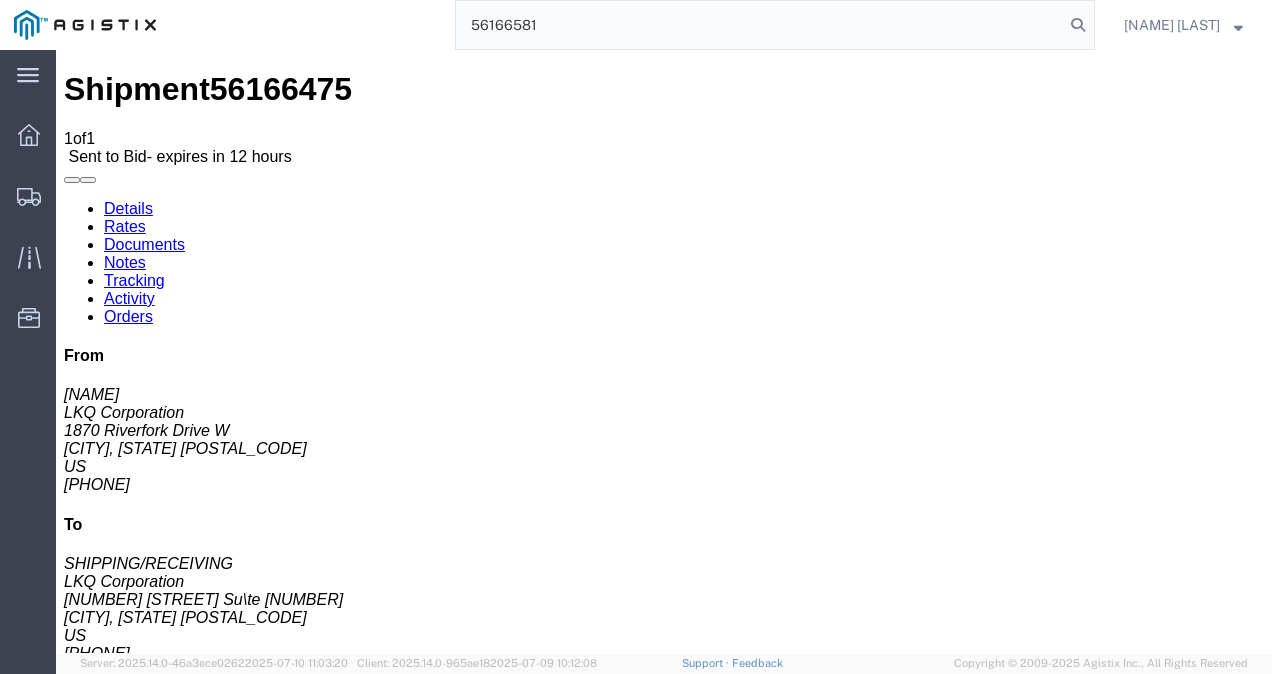type on "56166581" 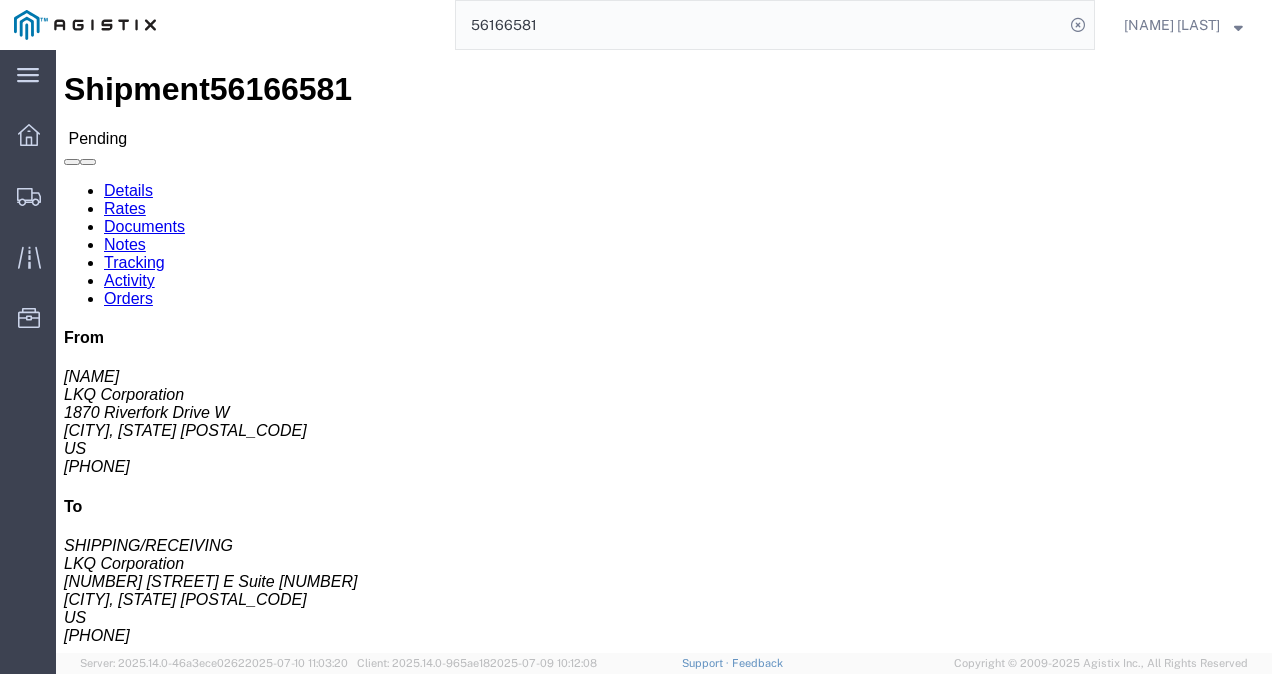 click on "Ship From LKQ Corporation ([NAME]) [NUMBER] [NUMBER] [STREET] W [CITY], [STATE] [POSTAL_CODE] United States [PHONE] Ship To
LKQ Corporation (SHIPPING/RECEIVING) [NUMBER] [NUMBER] [STREET] E Suite [NUMBER] [CITY], [STATE] [POSTAL_CODE] United States [PHONE]
Pickup & Delivery Dates
[DATE] [TIME]
-
[DATE] [TIME] Edit Date and Time
Pickup Date:
Pickup Start Date Pickup Start Time Pickup Open Date and Time [DATE] [TIME] Pickup Close Date Pickup Close Time
Pickup Close Date and Time
[DATE] [TIME]
Delivery by Date
Delivery Start Date Delivery Start Time
Deliver Open Date and Time
Deliver Close Date Deliver Close Time
Deliver Close Date and Time
Notify carrier of changes
Cancel
Save
Open Time [TIME] Cancel Apply   Close Time [TIME] Cancel Apply   Open Time [TIME] Cancel" 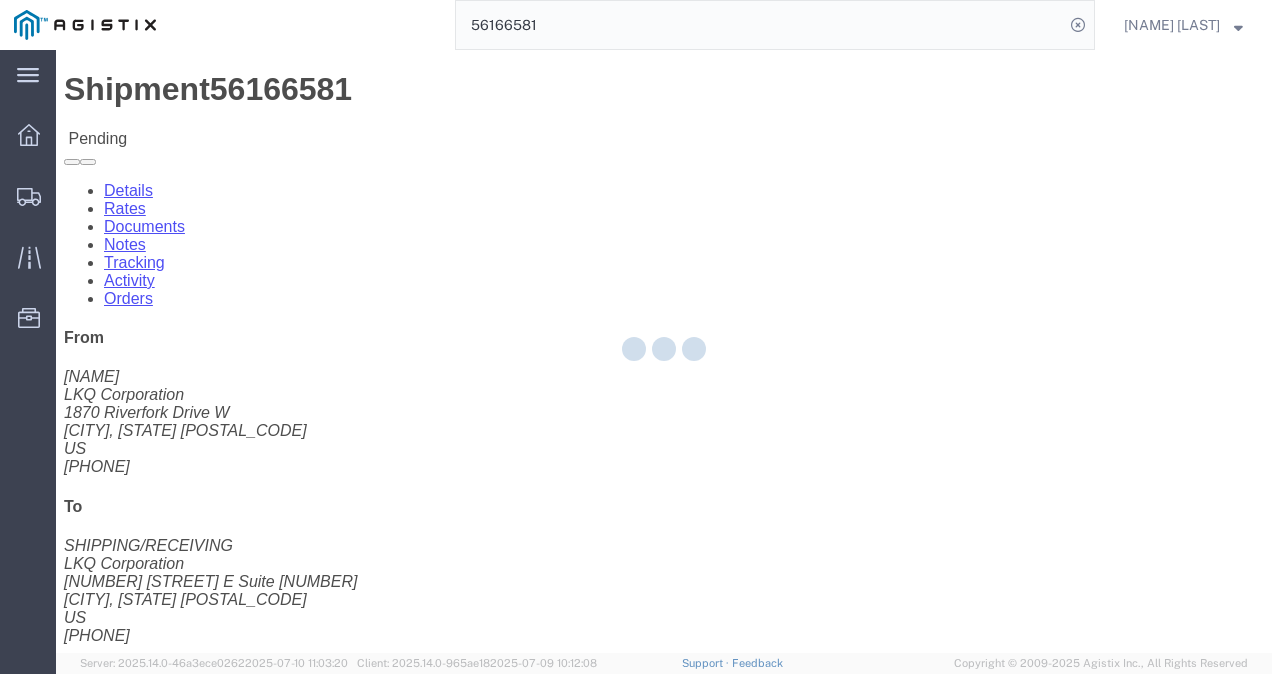 select on "4622" 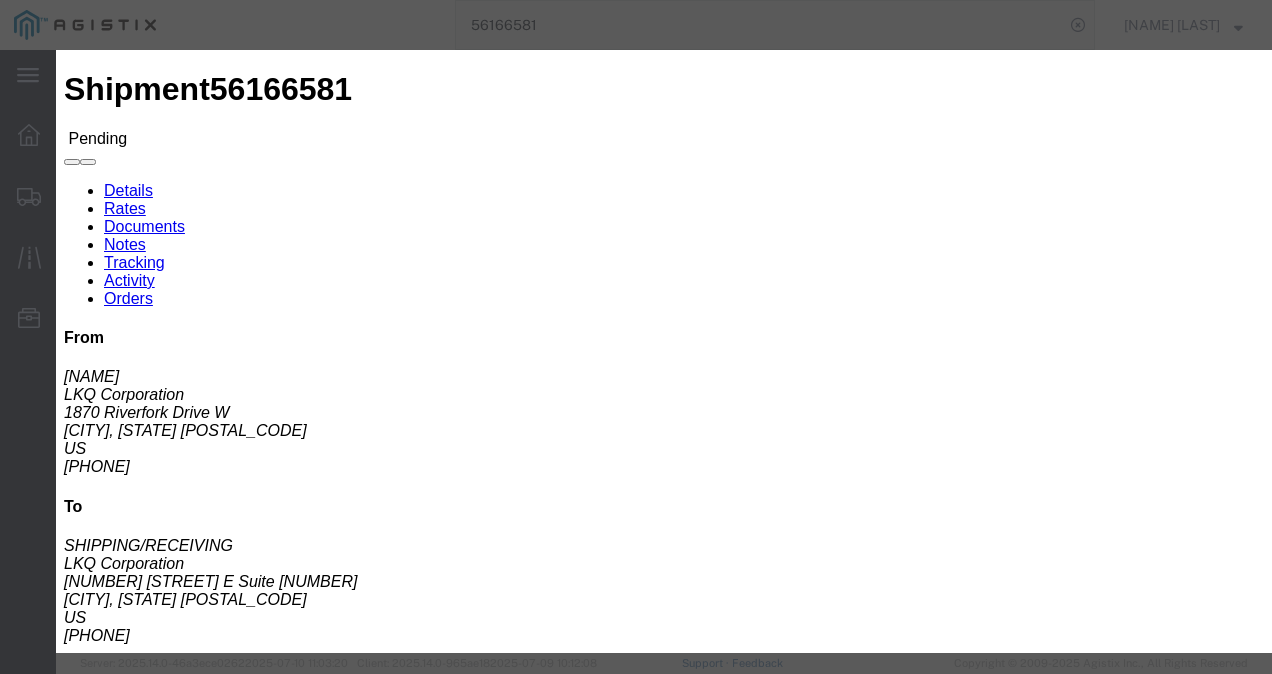 click on "Bid Name" 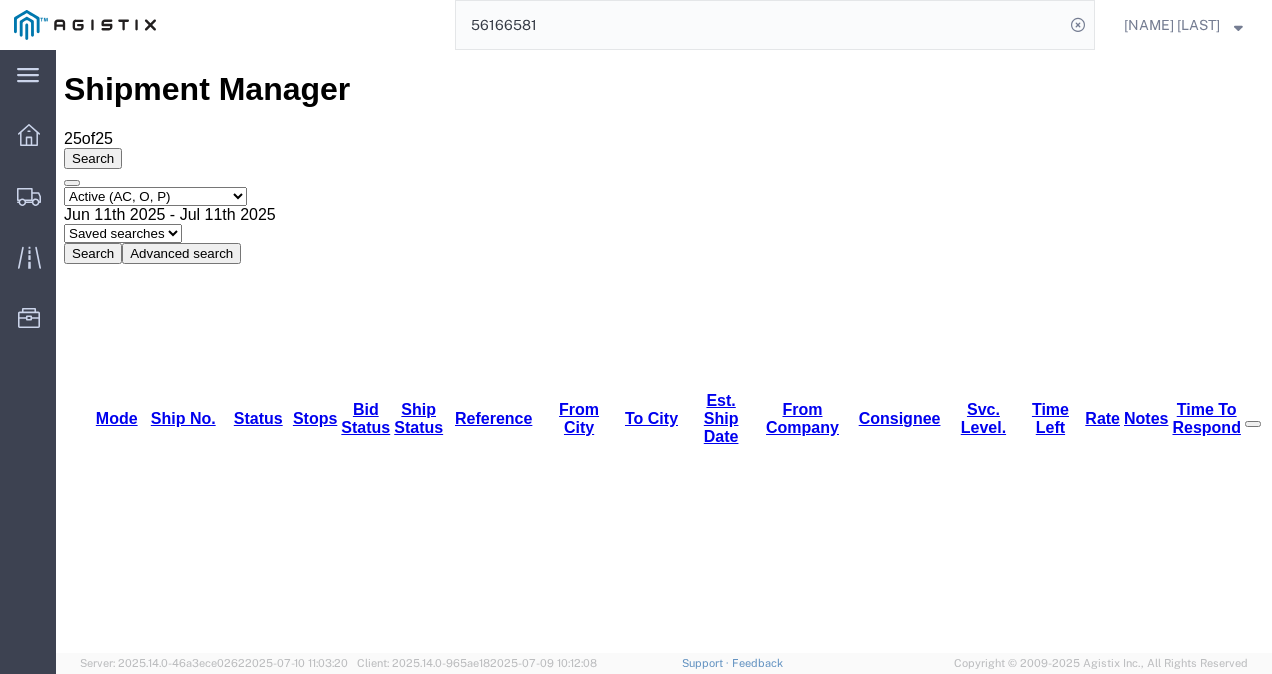 click on "56166581" at bounding box center (161, 1468) 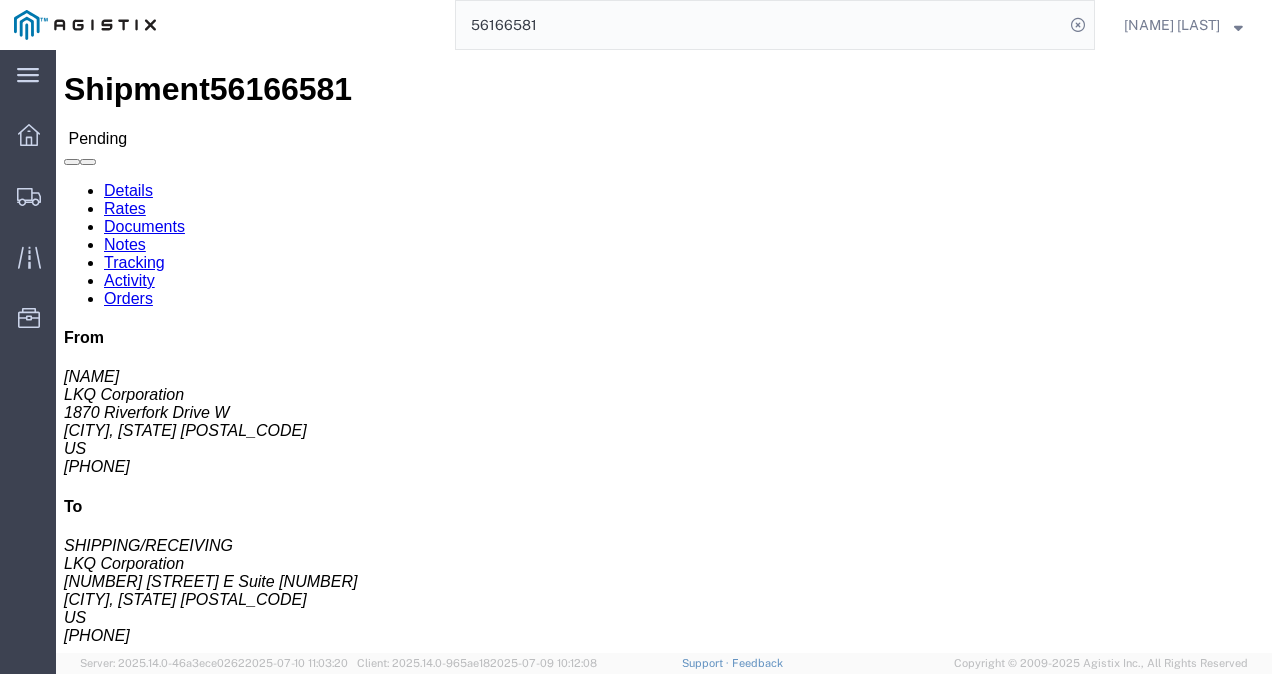 click on "Leg 1 - Truckload Vehicle 1: Standard Dry Van (53 Feet) Number of trucks: 1" 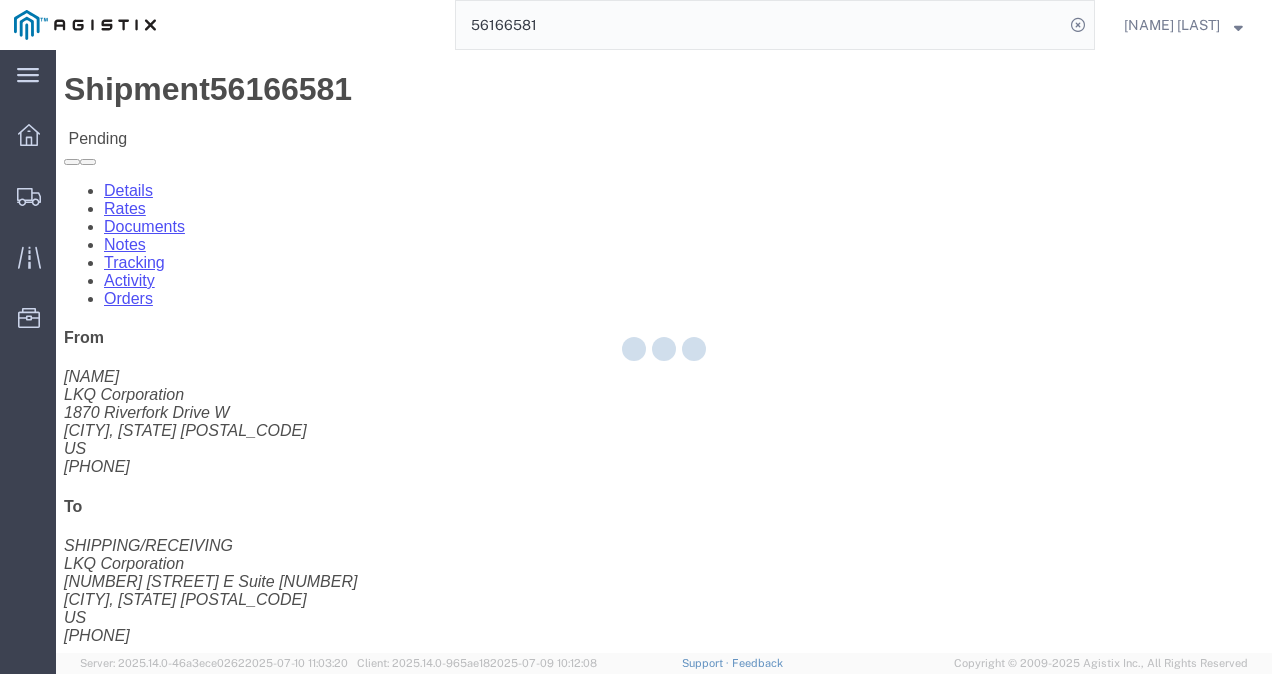 select on "4622" 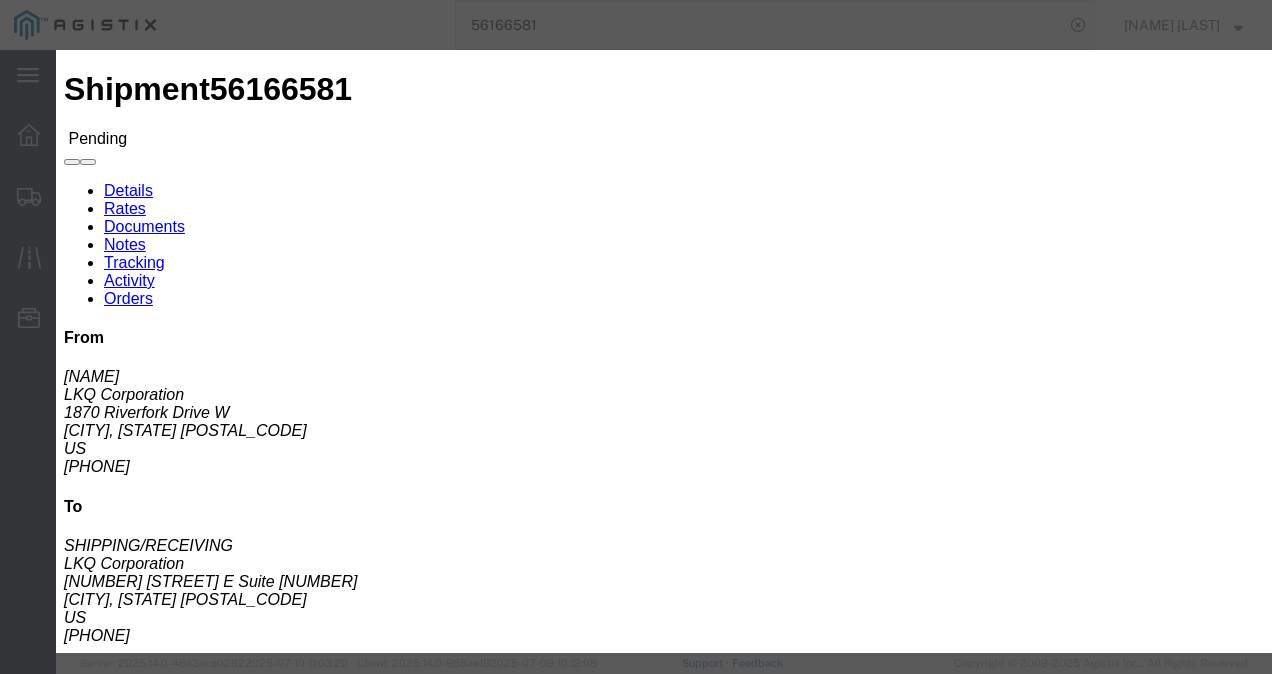 click on "ks_ga -
Echo Global Logistics -
TL Standard 3 - 5 Day" 